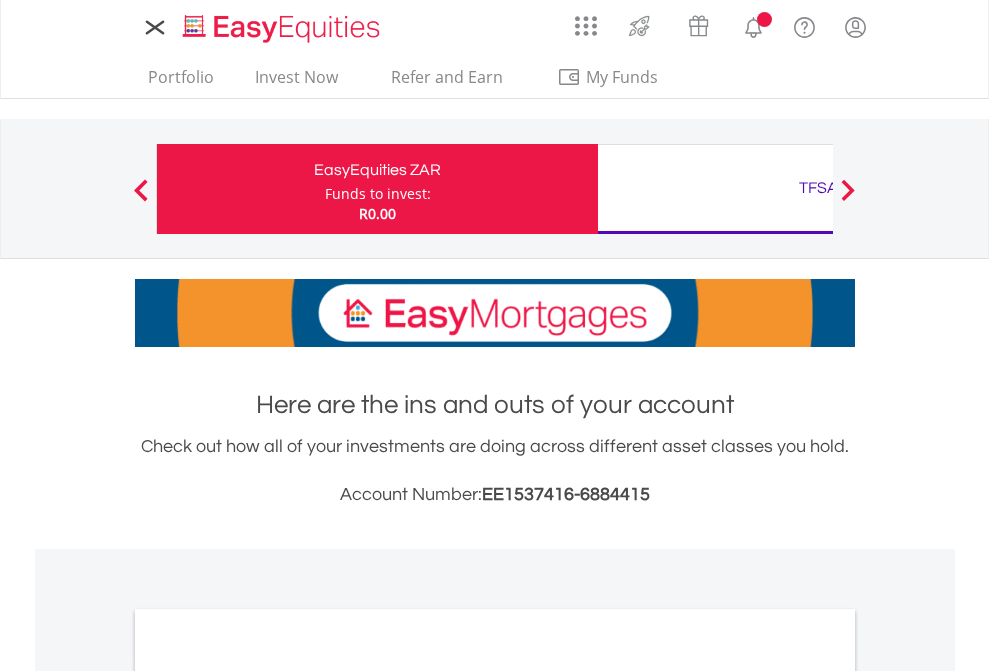 scroll, scrollTop: 0, scrollLeft: 0, axis: both 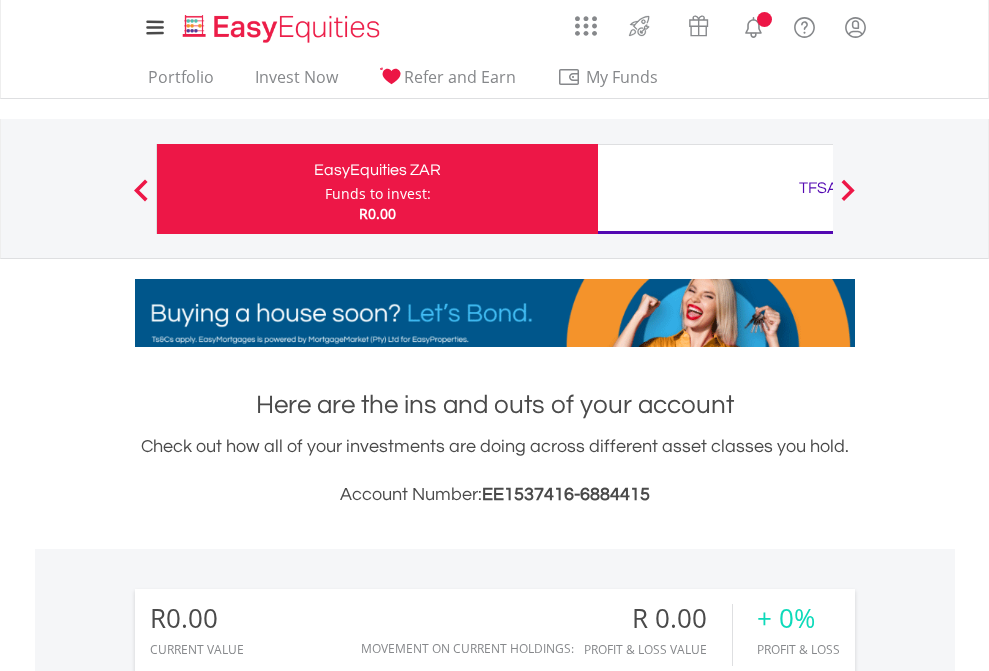 click on "Funds to invest:" at bounding box center [378, 194] 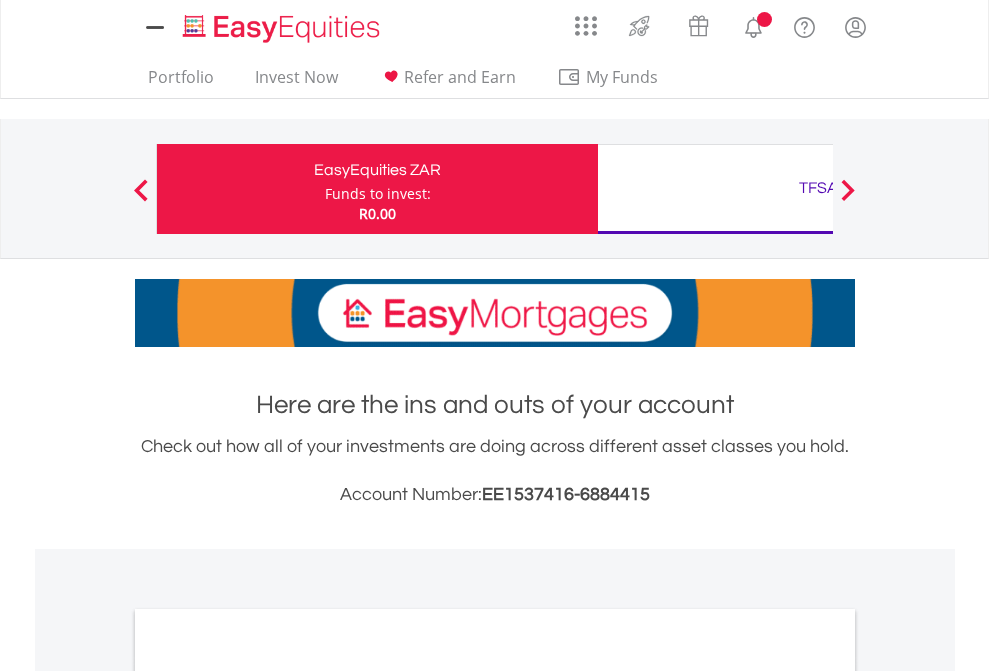 scroll, scrollTop: 0, scrollLeft: 0, axis: both 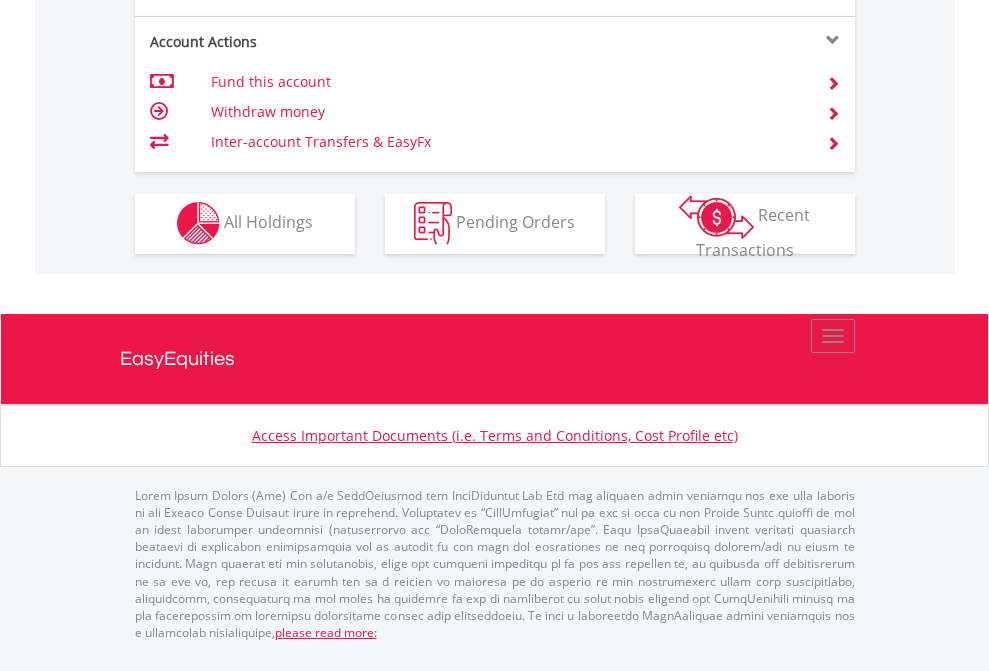 click on "Investment types" at bounding box center (706, -353) 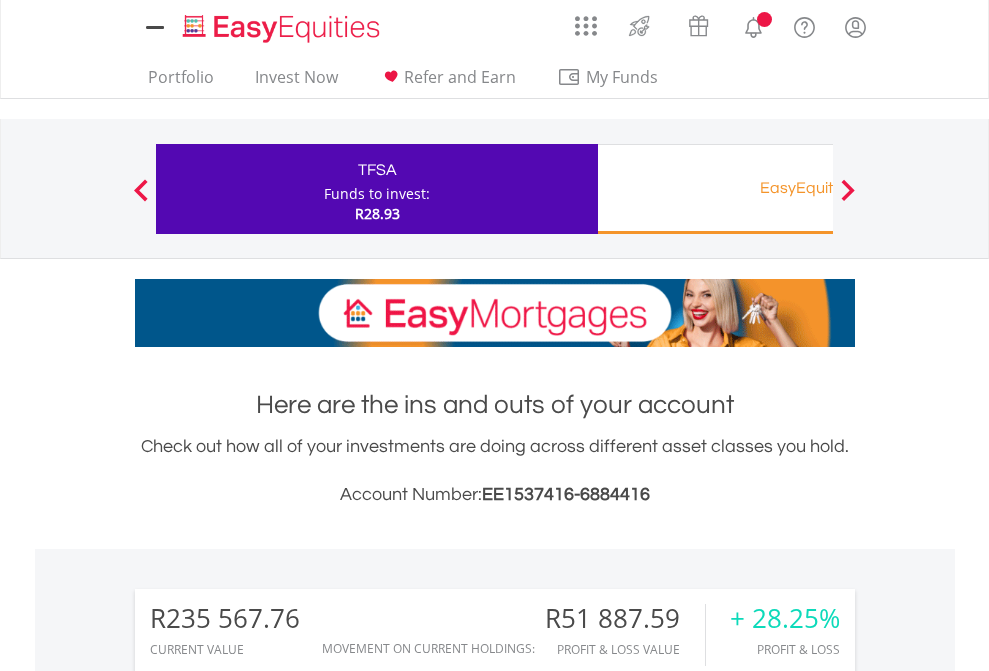 scroll, scrollTop: 0, scrollLeft: 0, axis: both 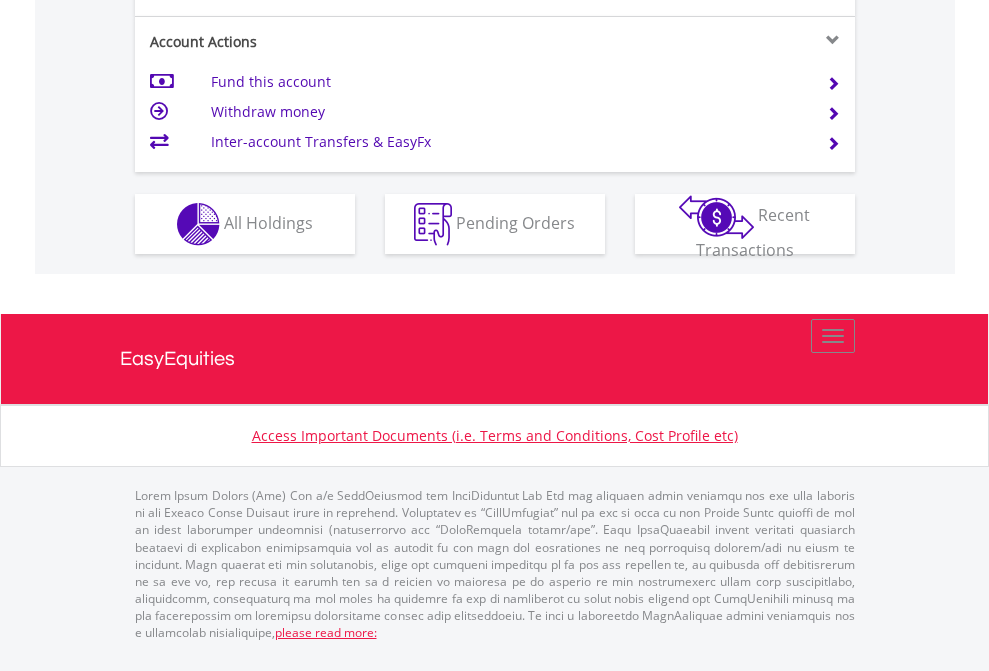 click on "Investment types" at bounding box center [706, -337] 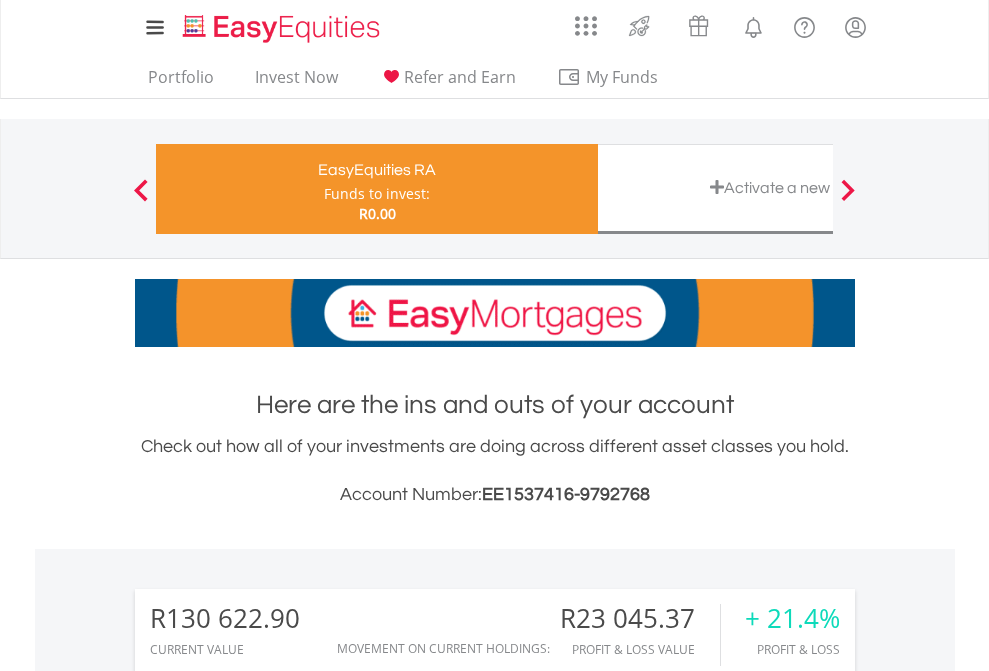 scroll, scrollTop: 1342, scrollLeft: 0, axis: vertical 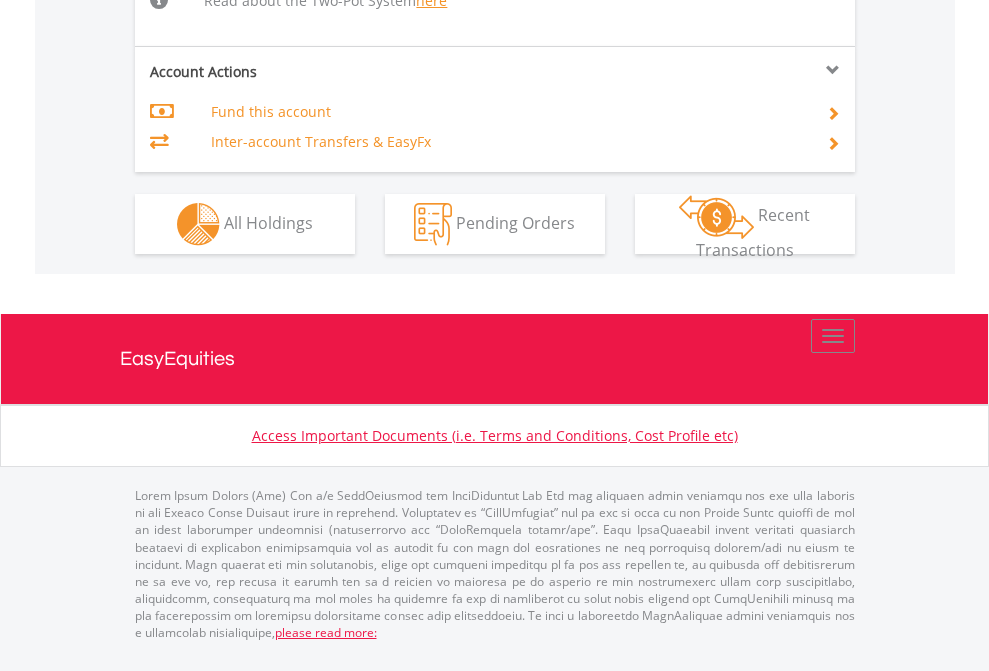 click on "Investment types" at bounding box center (706, -498) 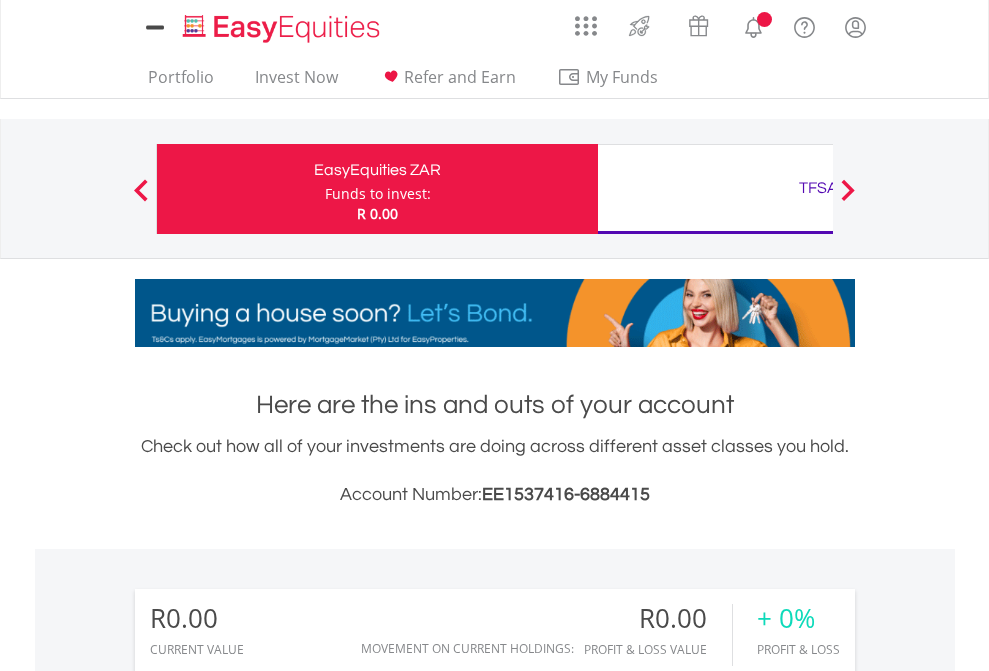 scroll, scrollTop: 1486, scrollLeft: 0, axis: vertical 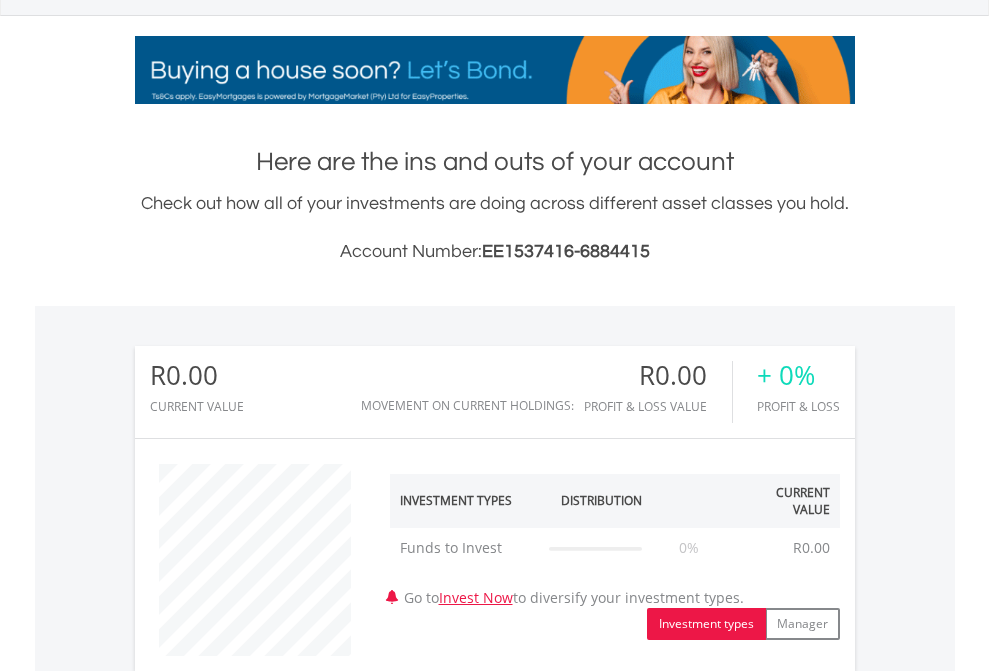 click on "All Holdings" at bounding box center [268, 1199] 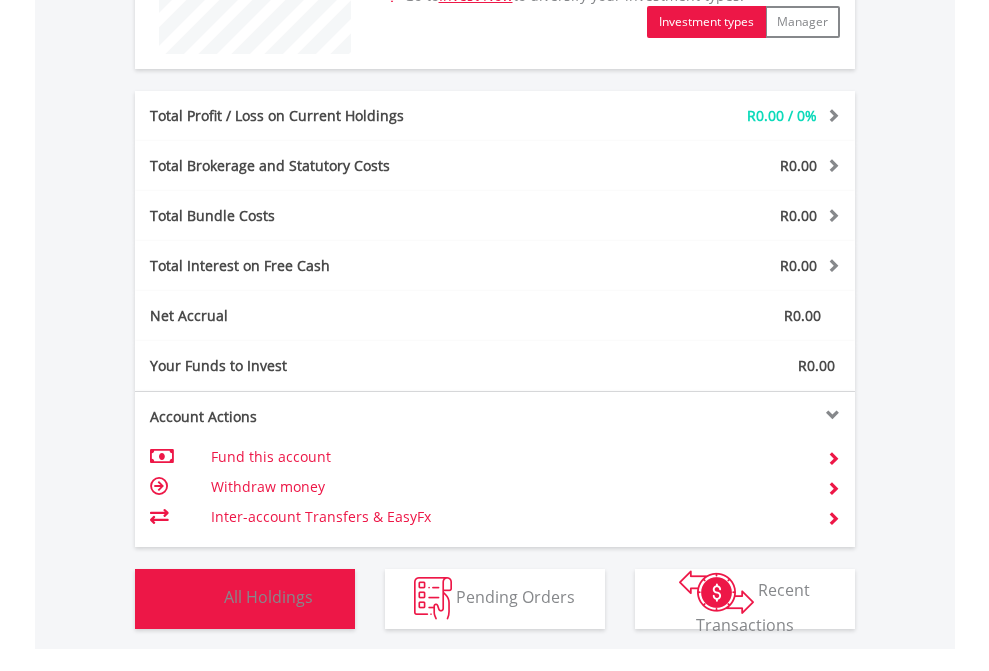 scroll, scrollTop: 999808, scrollLeft: 999687, axis: both 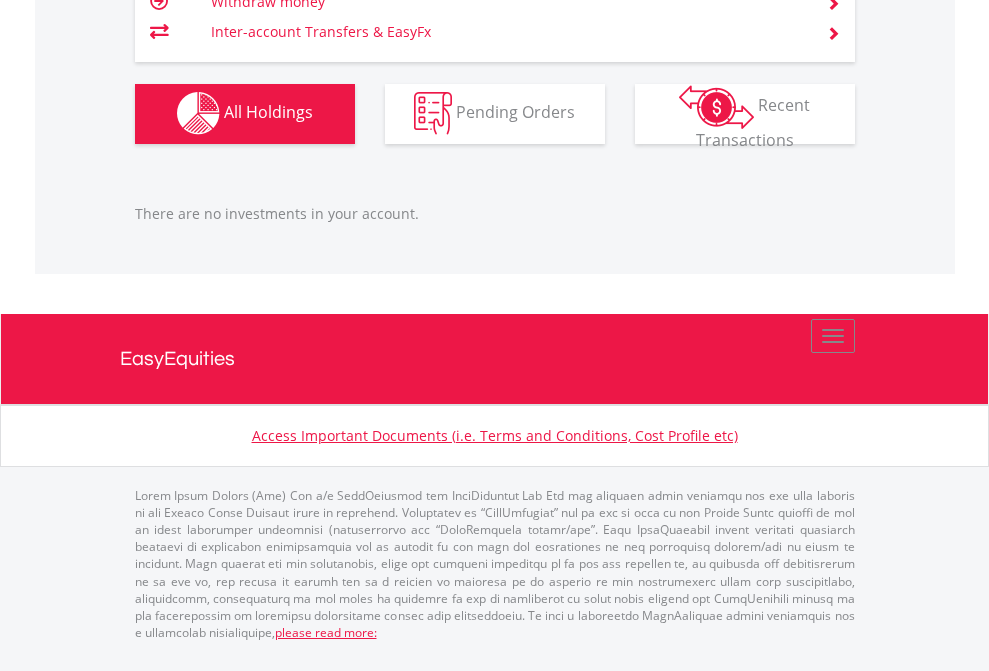 click on "TFSA" at bounding box center (818, -1142) 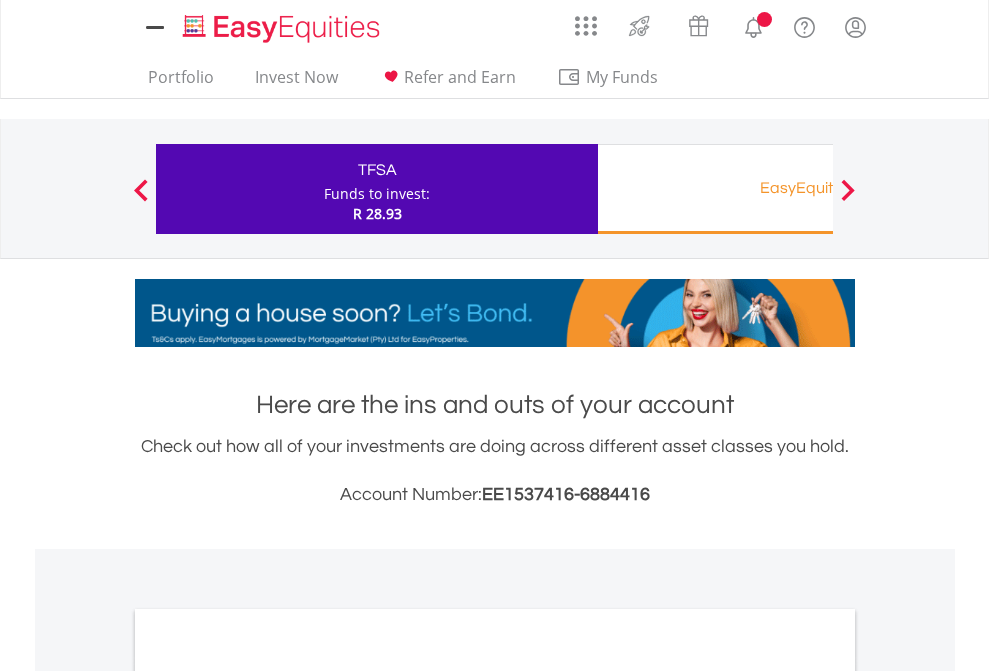 scroll, scrollTop: 0, scrollLeft: 0, axis: both 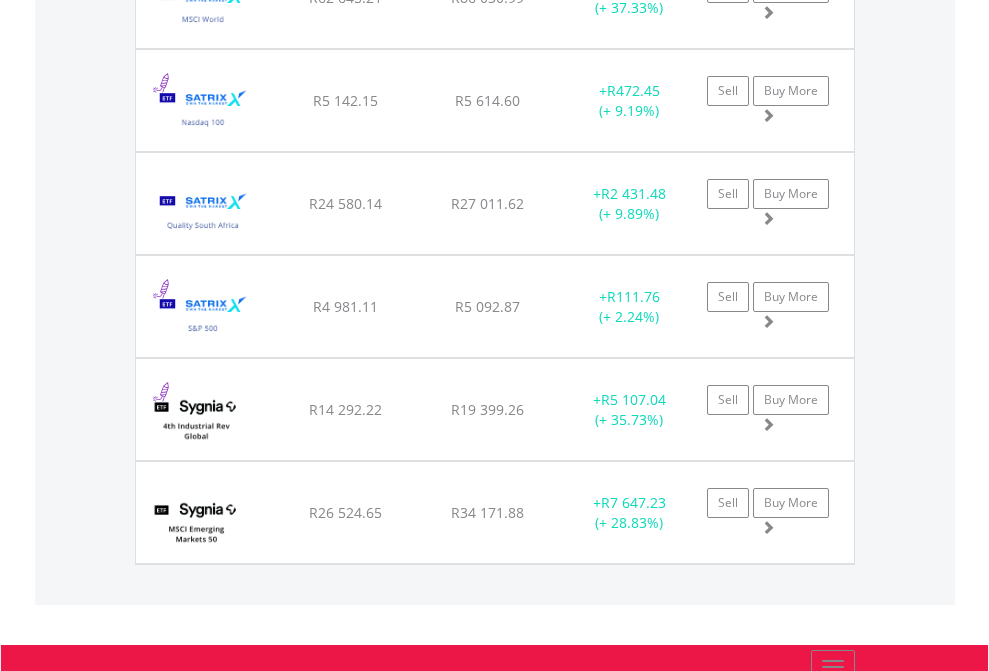 click on "EasyEquities RA" at bounding box center (818, -2077) 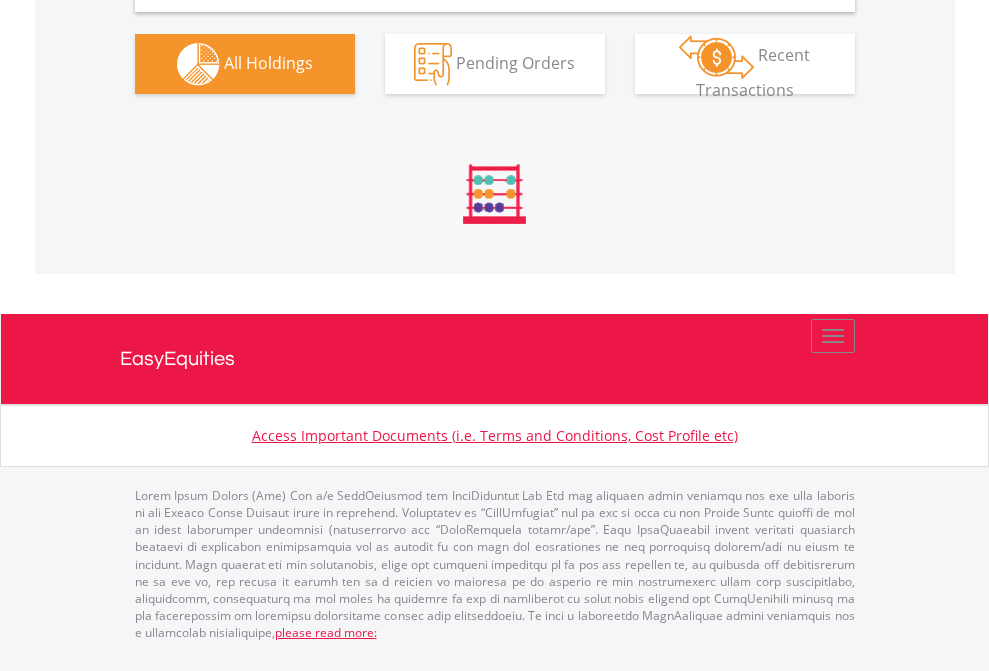 scroll, scrollTop: 1933, scrollLeft: 0, axis: vertical 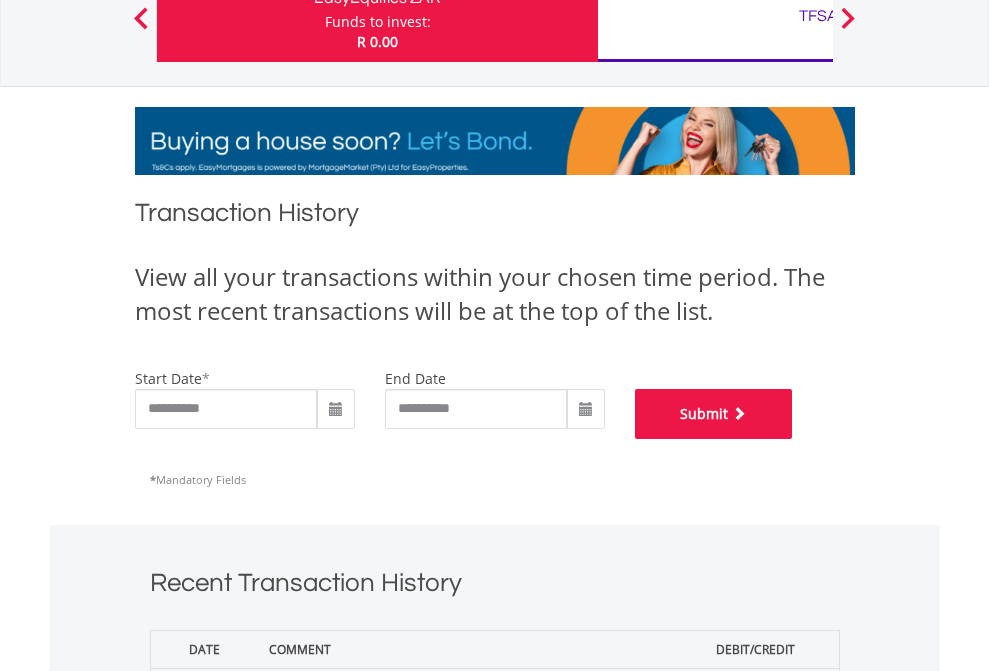 click on "Submit" at bounding box center [714, 414] 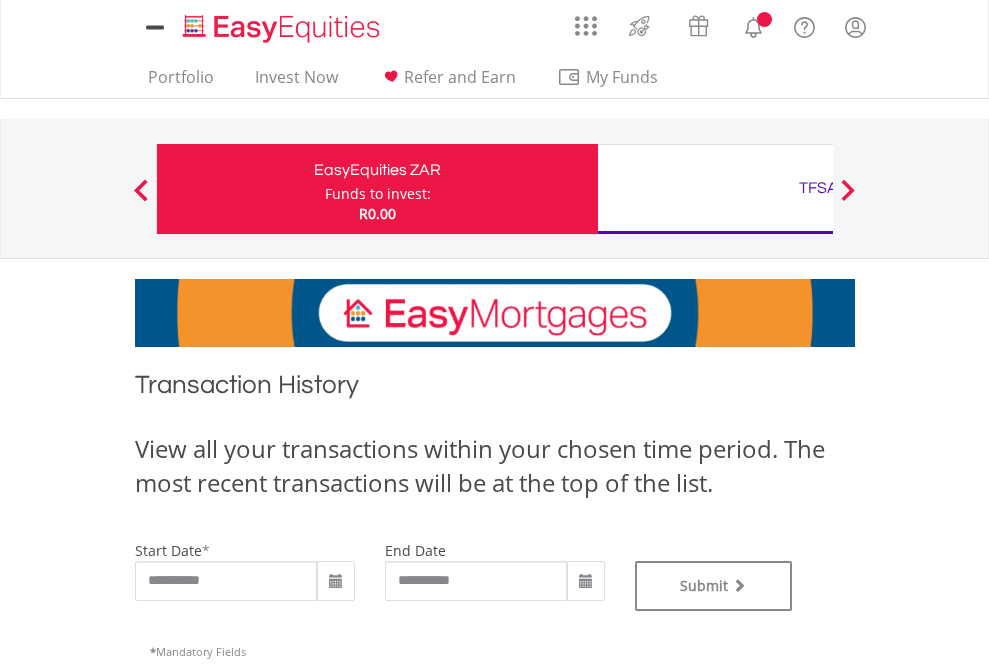 scroll, scrollTop: 0, scrollLeft: 0, axis: both 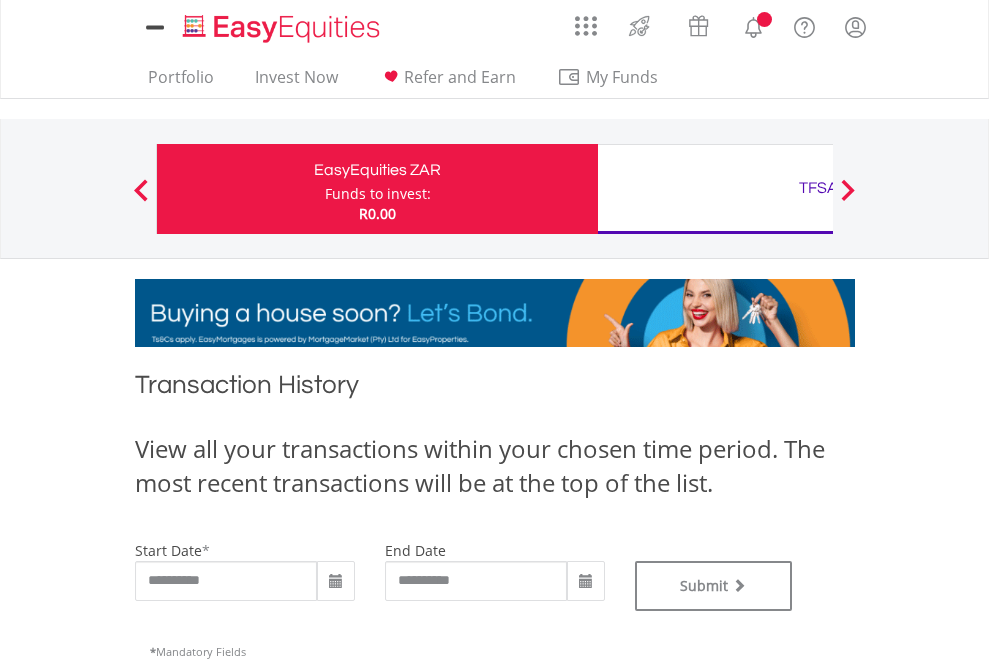 click on "TFSA" at bounding box center [818, 188] 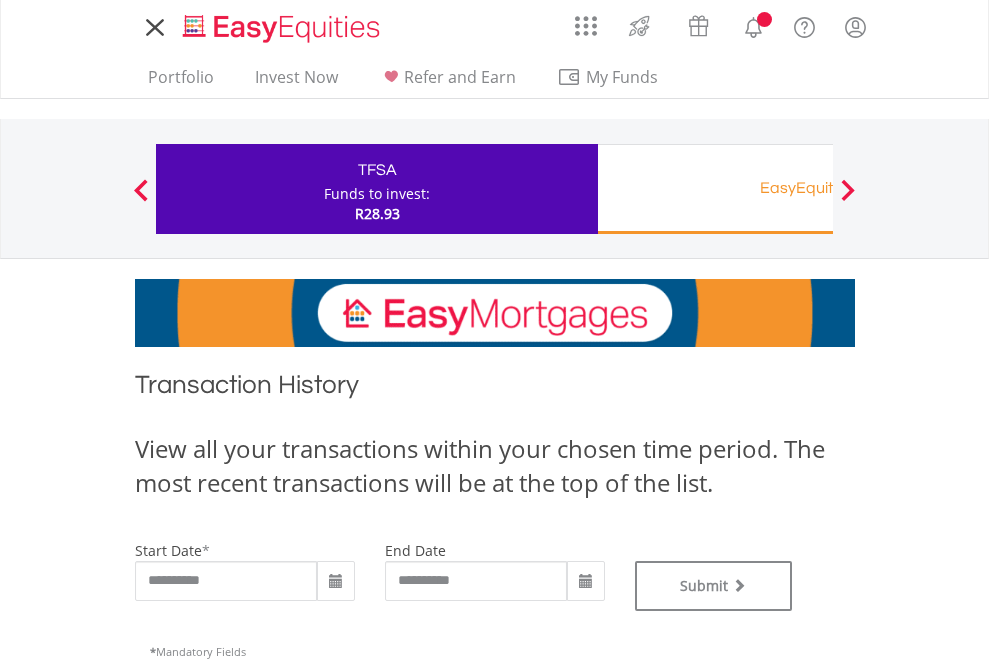 scroll, scrollTop: 0, scrollLeft: 0, axis: both 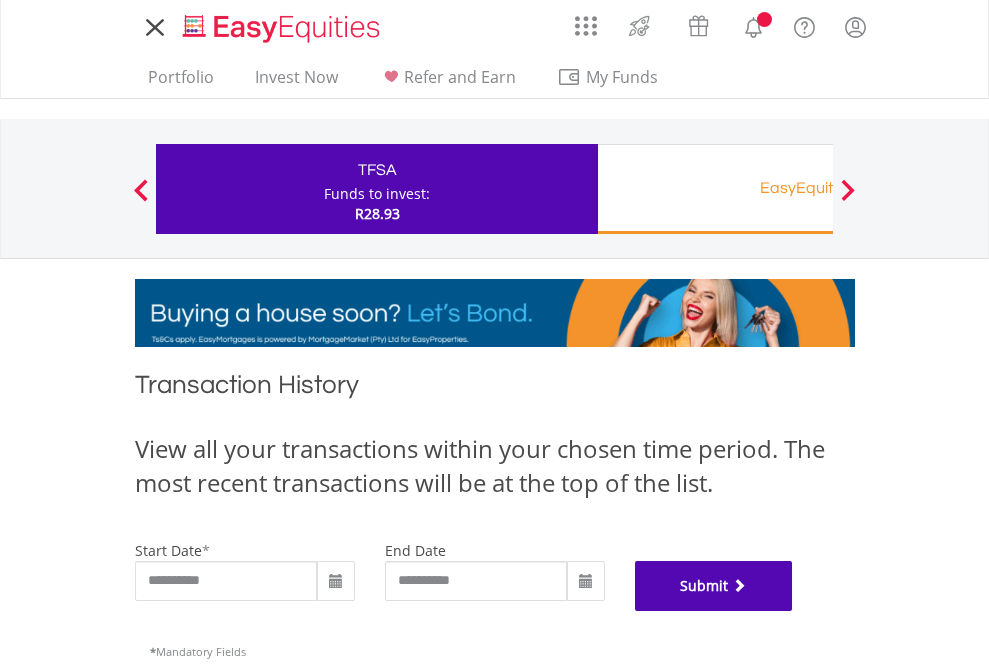 click on "Submit" at bounding box center (714, 586) 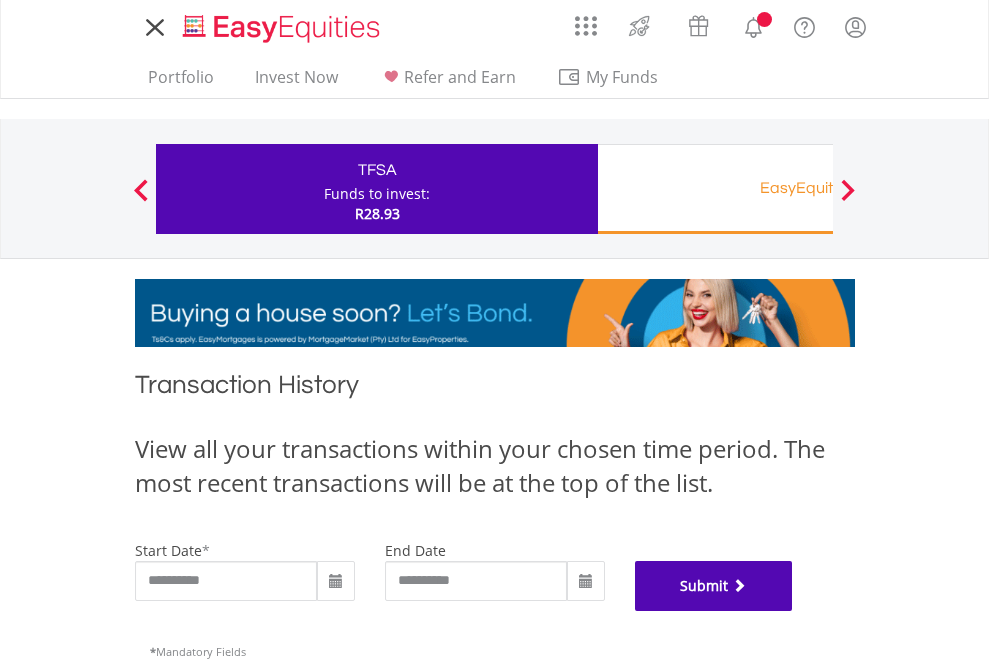 scroll, scrollTop: 811, scrollLeft: 0, axis: vertical 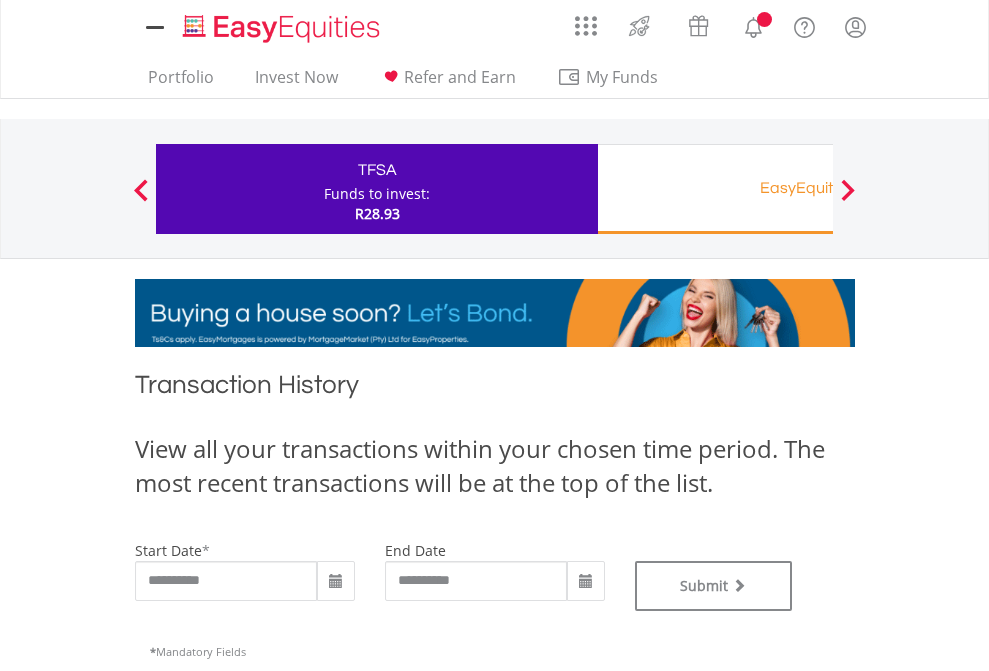 click on "EasyEquities RA" at bounding box center (818, 188) 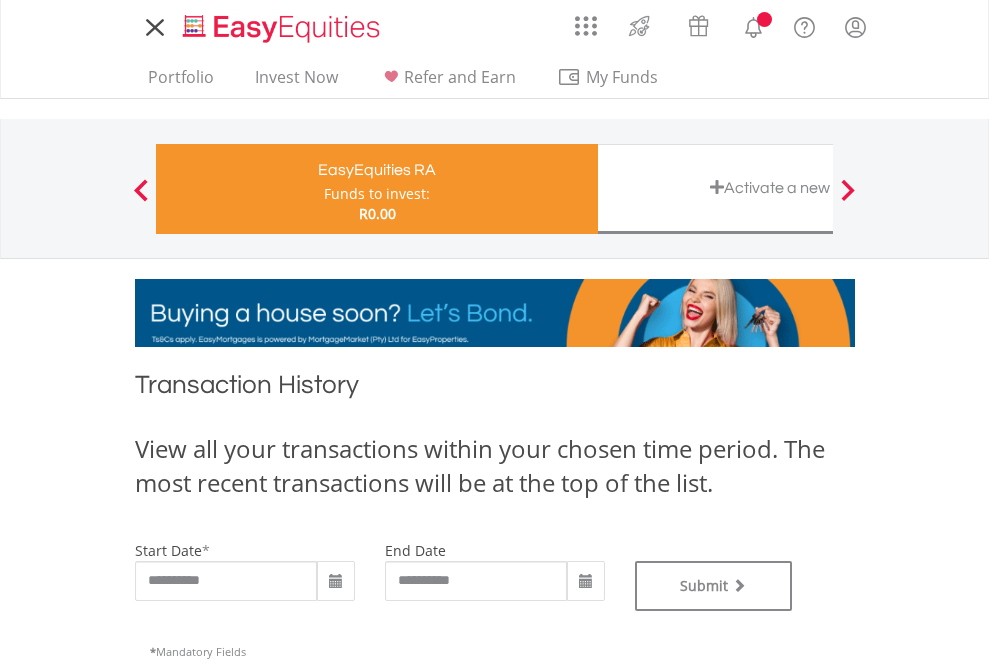 scroll, scrollTop: 0, scrollLeft: 0, axis: both 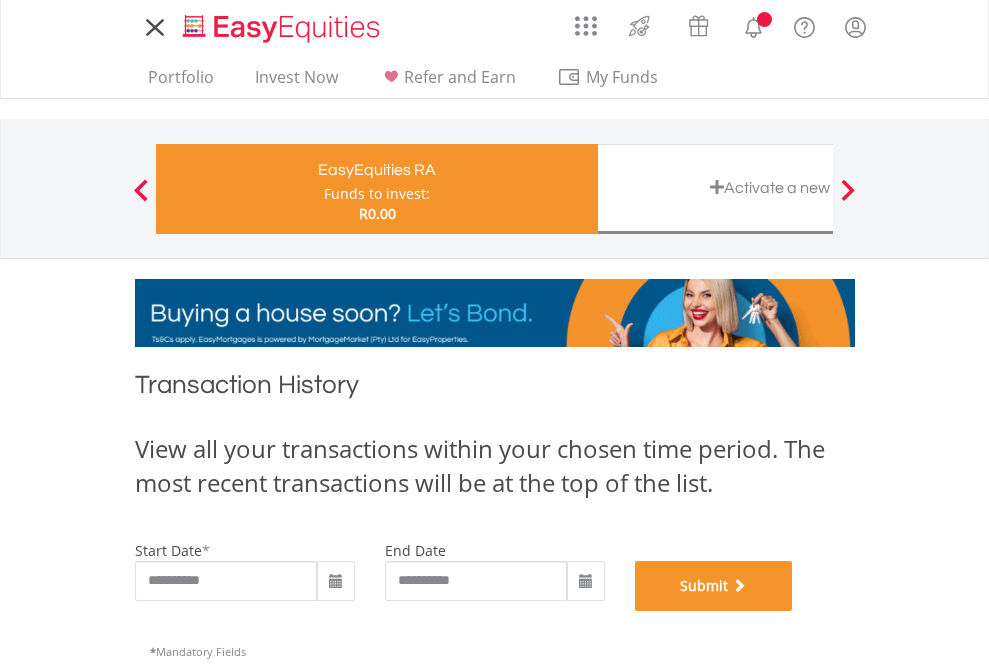 click on "Submit" at bounding box center [714, 586] 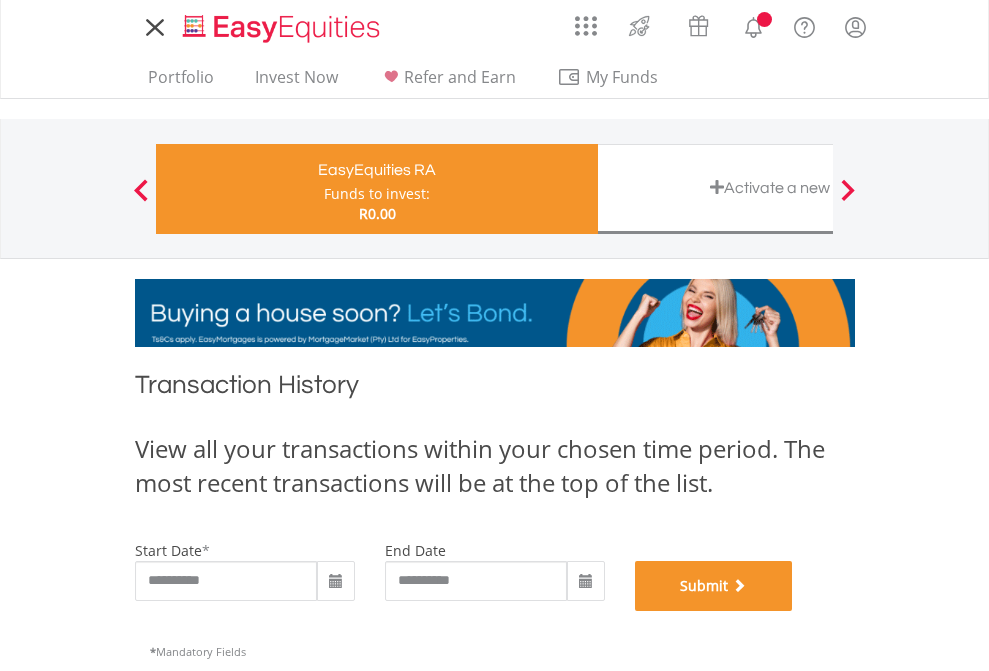 scroll, scrollTop: 811, scrollLeft: 0, axis: vertical 